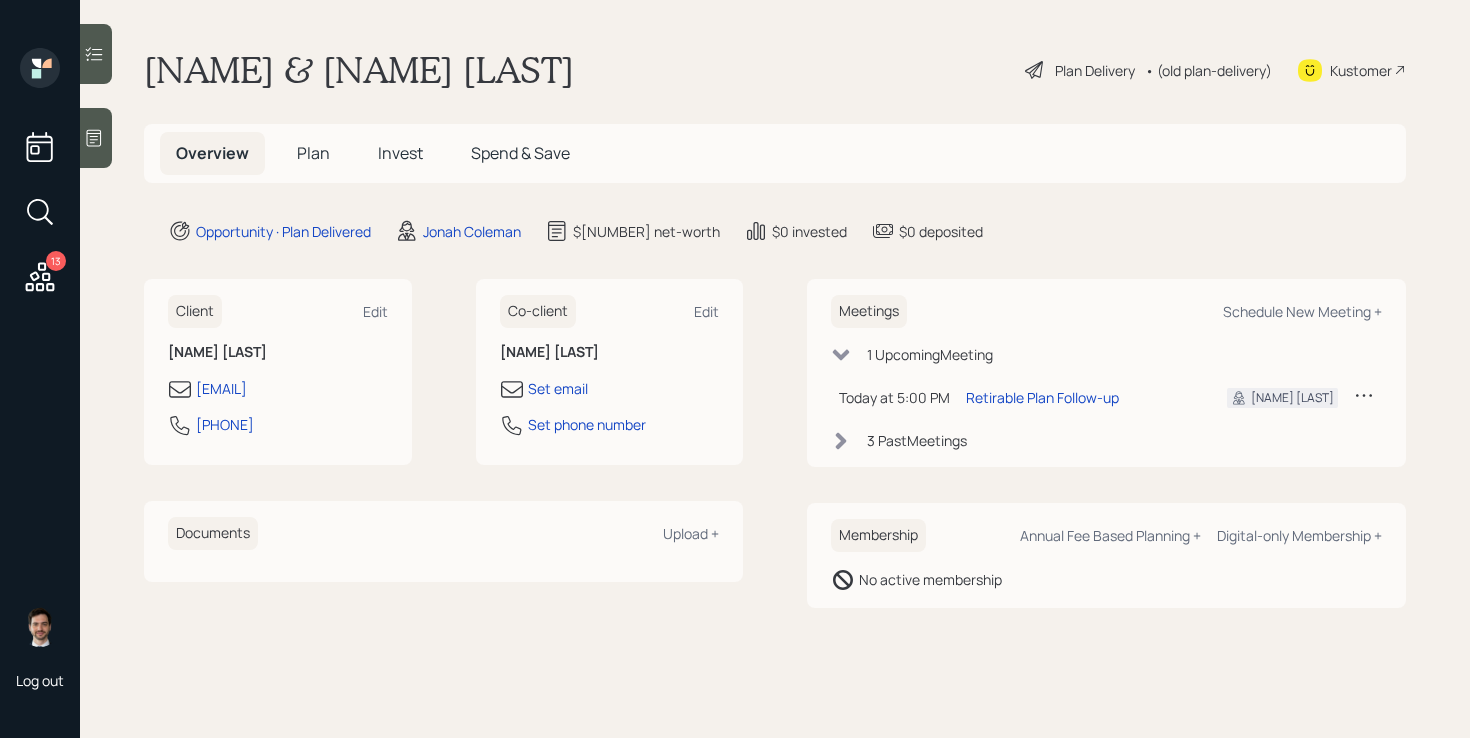 scroll, scrollTop: 0, scrollLeft: 0, axis: both 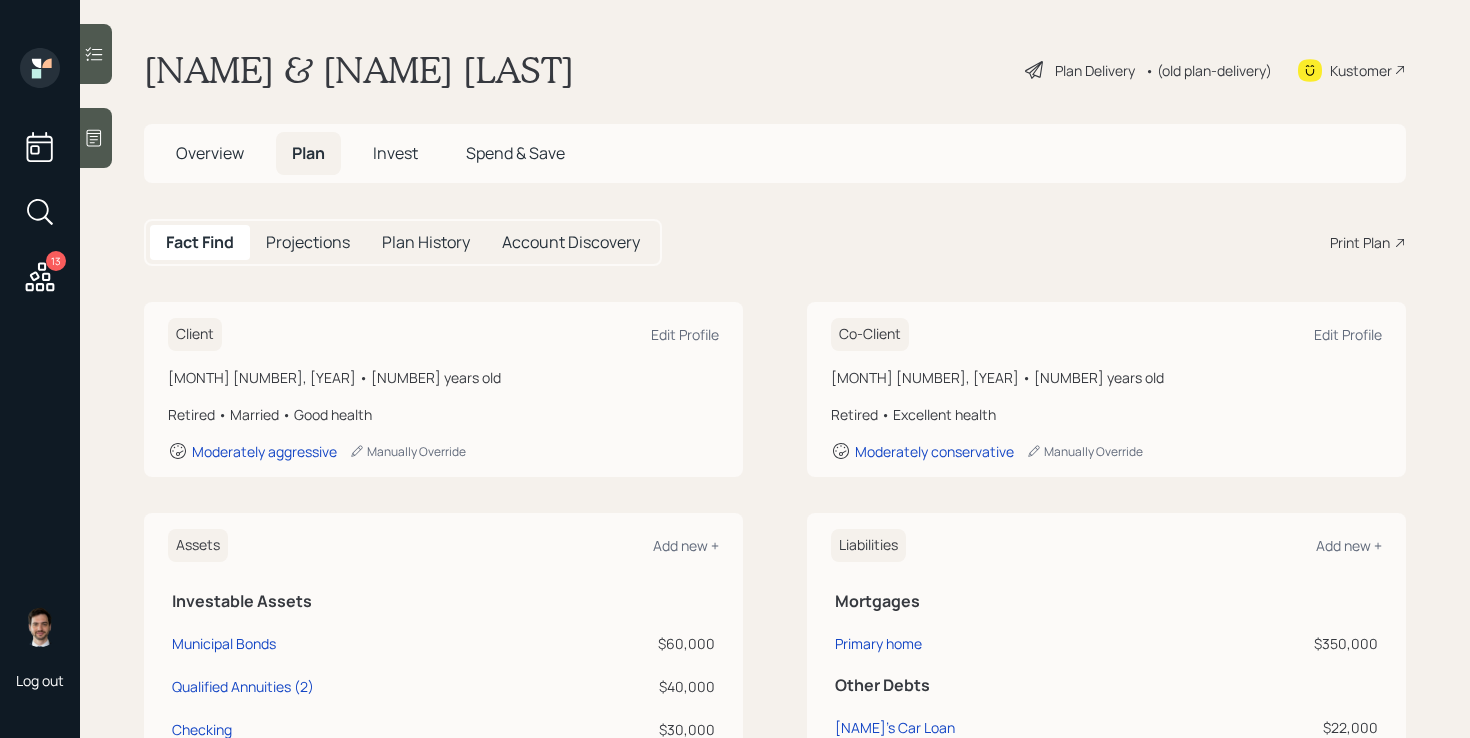 click on "[NAME] Edit Profile [MONTH] [NUMBER], [YEAR] • [NUMBER] years old Retired • Married • Good health Moderately aggressive Manually Override Co-Client Edit Profile [MONTH] [NUMBER], [YEAR] • [NUMBER] years old Retired • Excellent health Moderately conservative Manually Override" at bounding box center (775, 389) 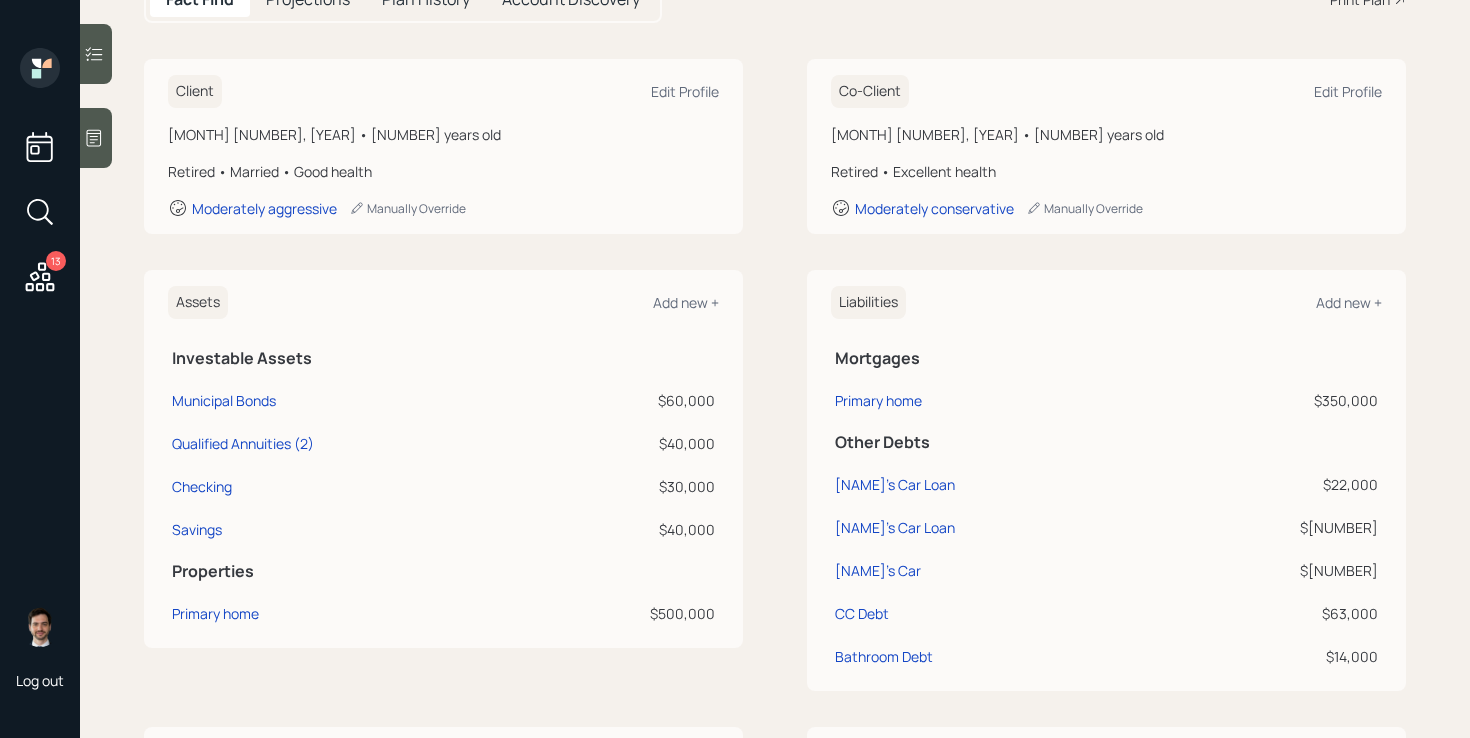 scroll, scrollTop: 246, scrollLeft: 0, axis: vertical 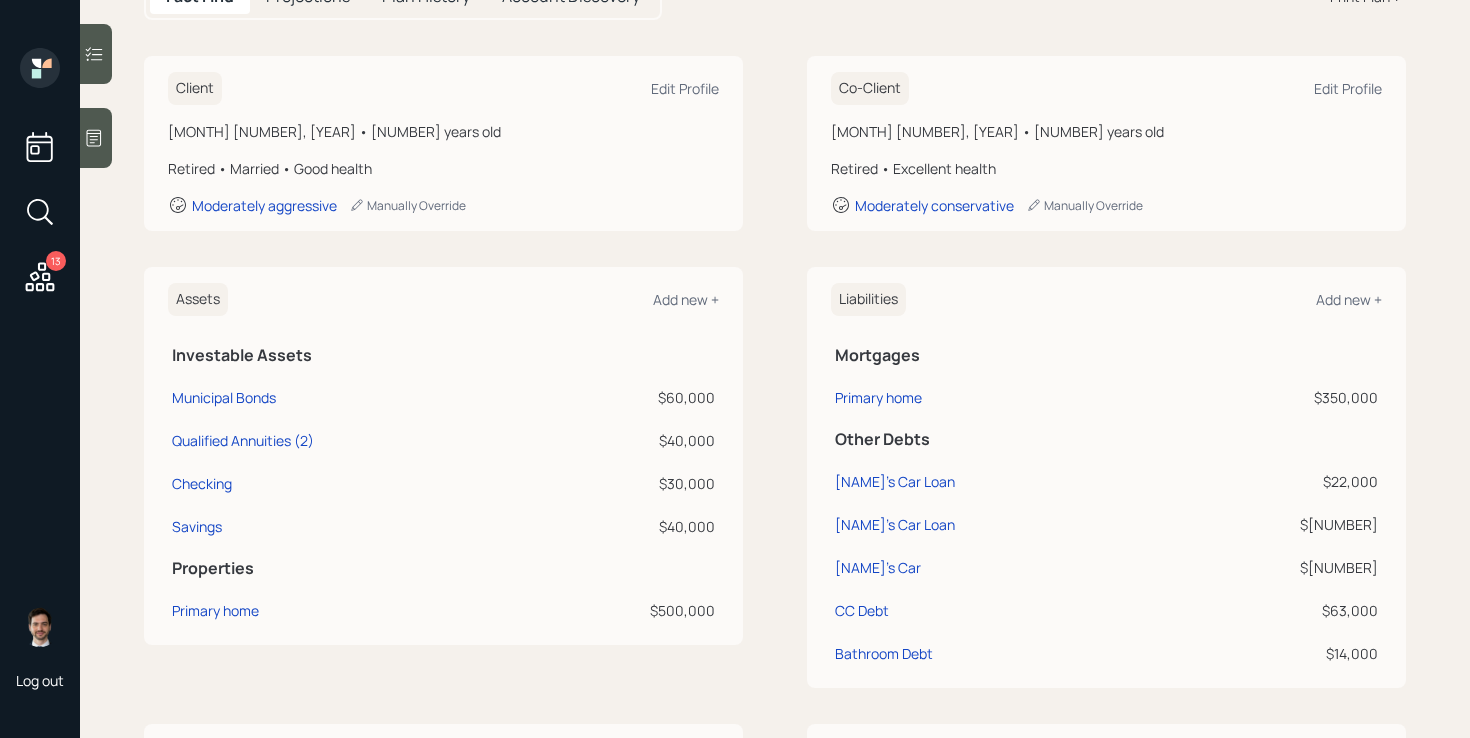 click on "Assets Add new + Investable Assets Municipal Bonds $[NUMBER] Qualified Annuities (2) $[NUMBER] Checking $[NUMBER] Savings $[NUMBER] Properties Primary home $[NUMBER] Liabilities Add new + Mortgages Primary home $[NUMBER] Other Debts David's Car Loan $[NUMBER] Linda's Car Loan $[NUMBER] [NAME]'s Car $[NUMBER] CC Debt $[NUMBER] Bathroom Debt $[NUMBER]" at bounding box center [775, 477] 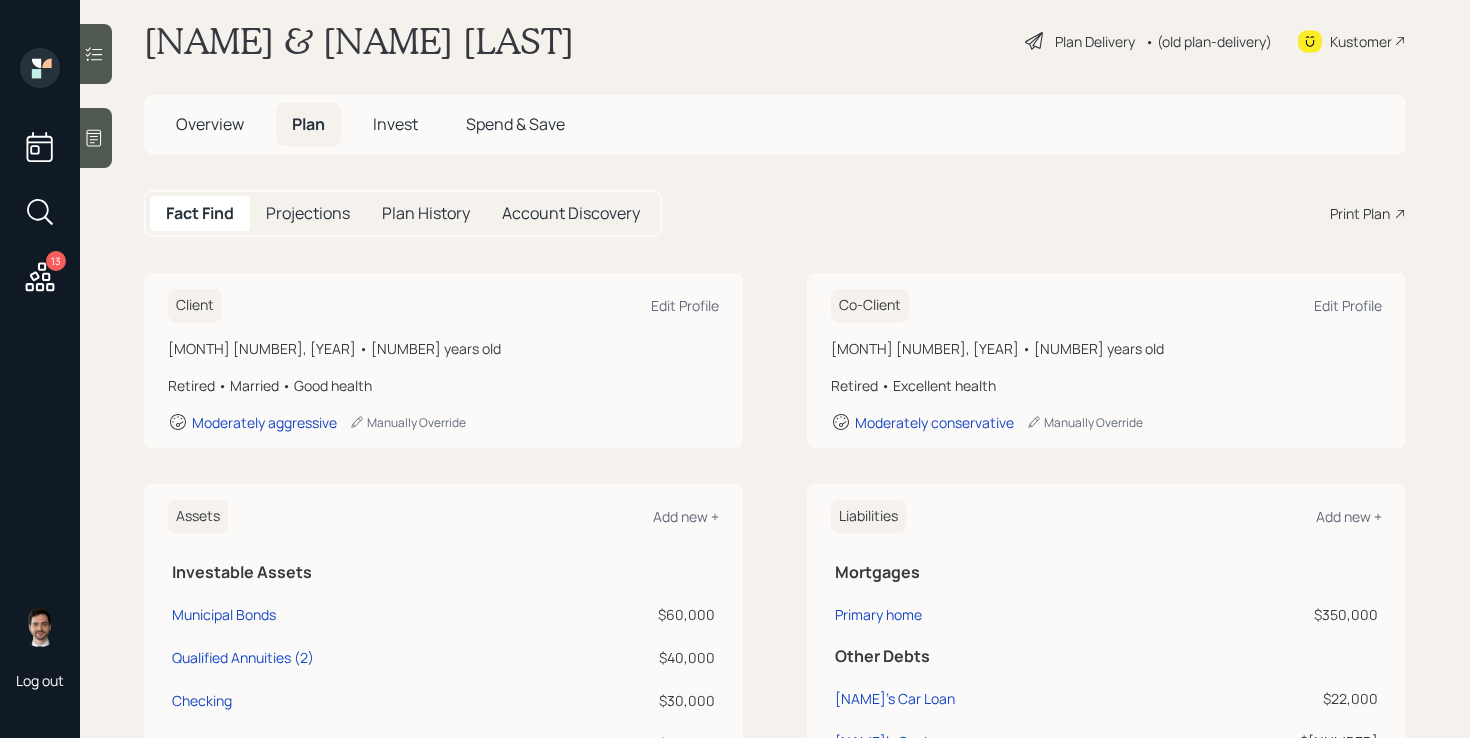 scroll, scrollTop: 11, scrollLeft: 0, axis: vertical 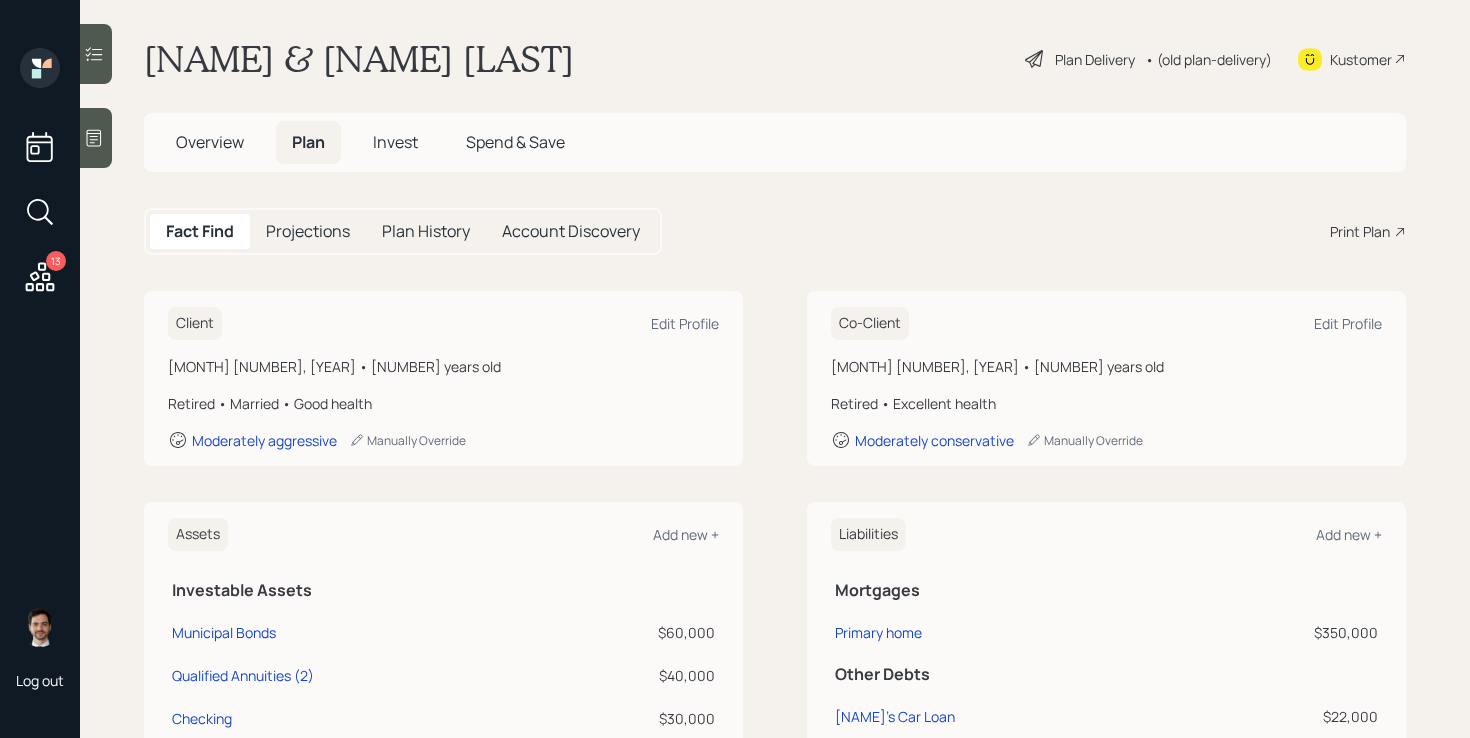 click on "Plan Delivery" at bounding box center (1095, 59) 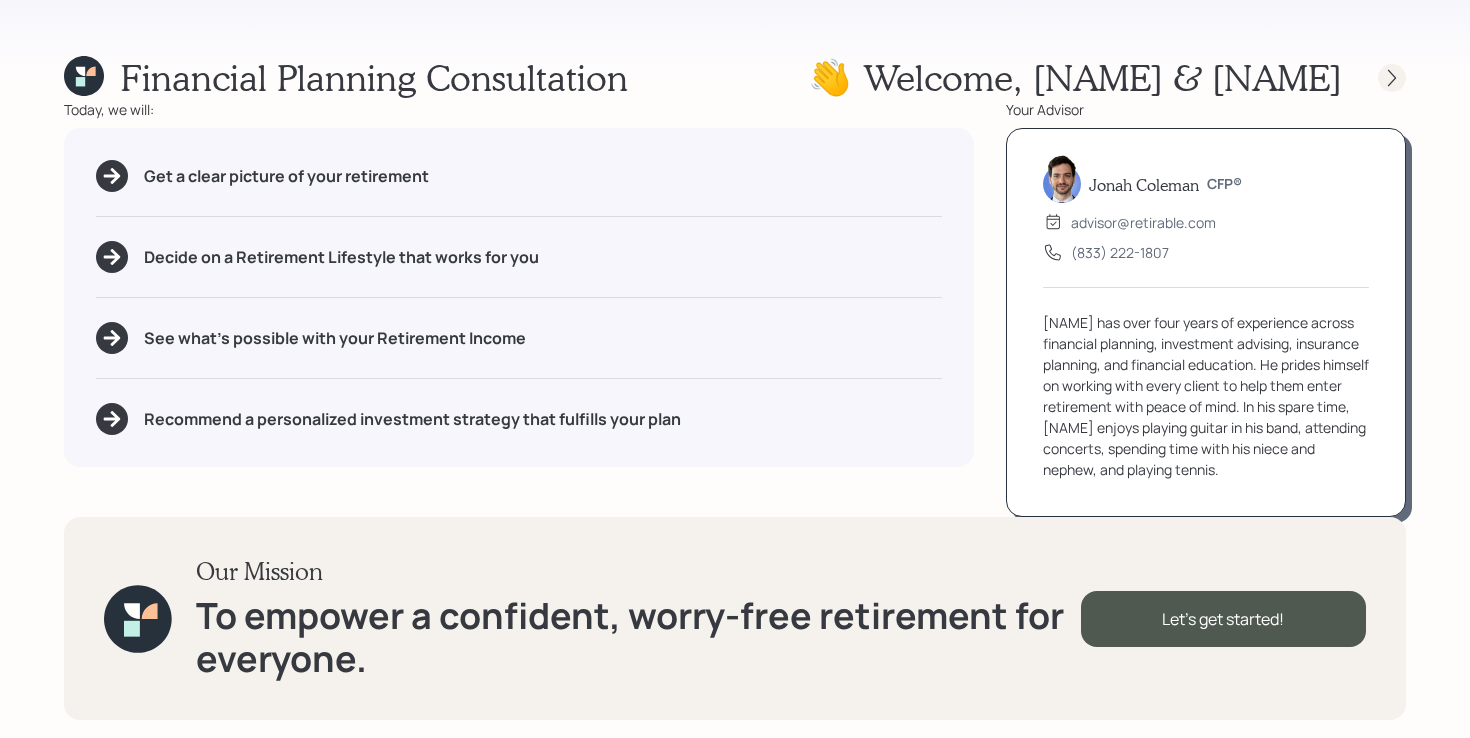click 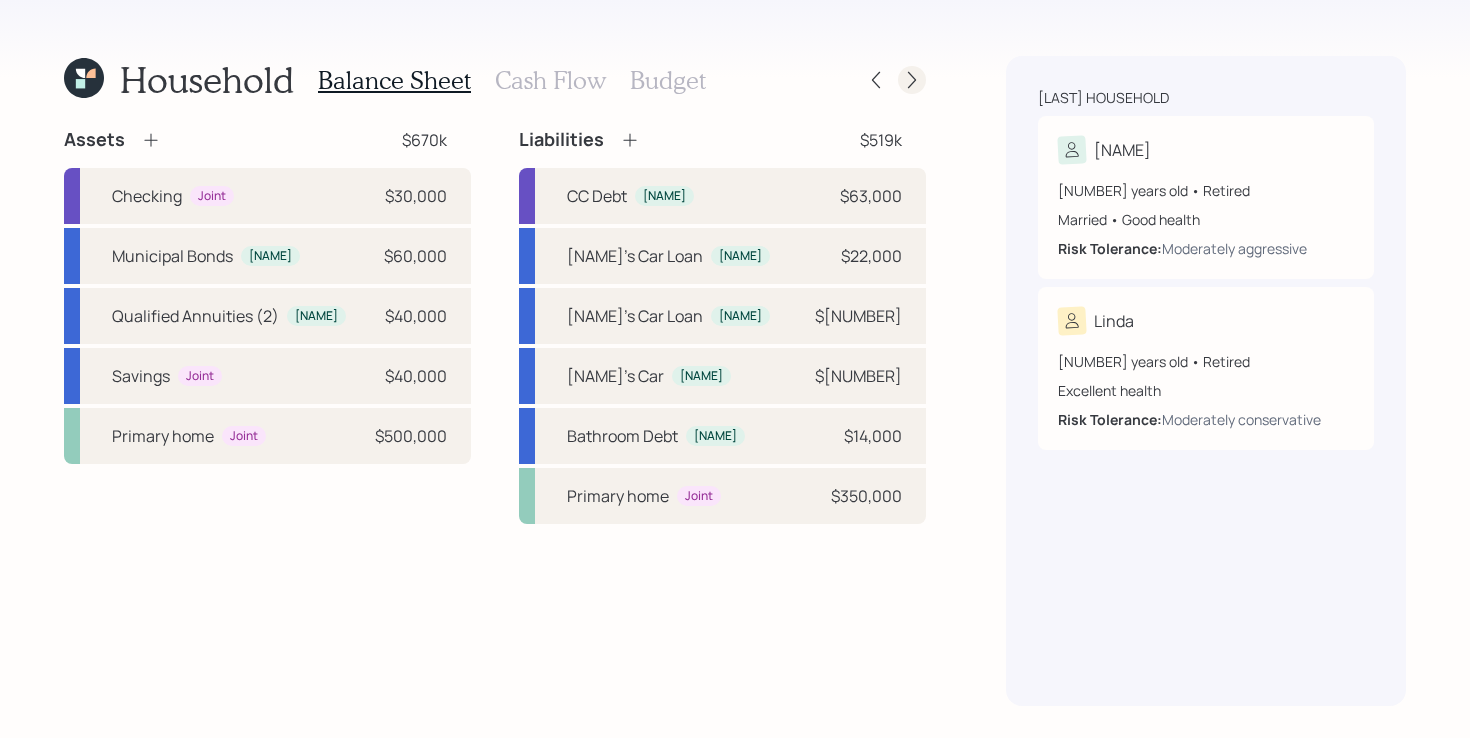 click 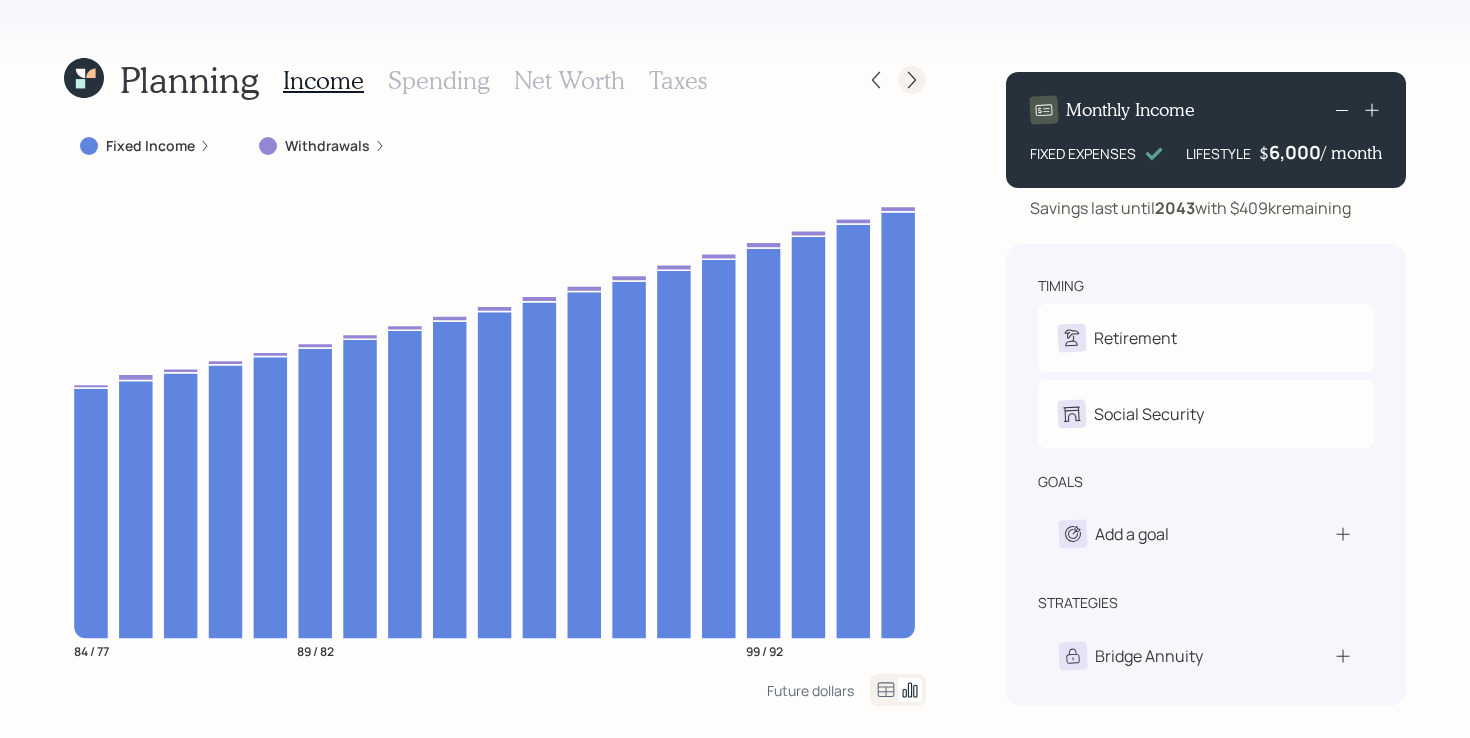 click 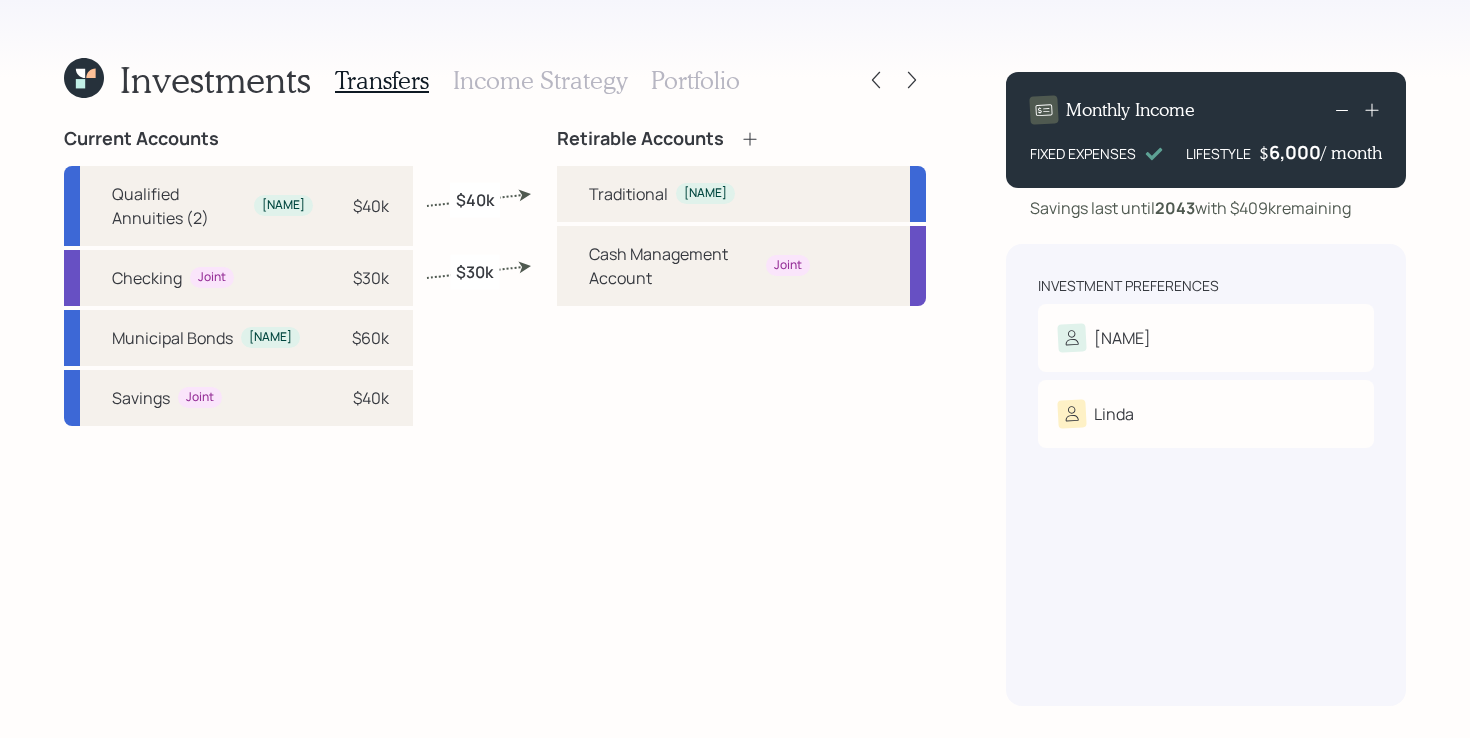 click on "Retirable Accounts Traditional [NAME] Cash Management Account Joint" at bounding box center (741, 417) 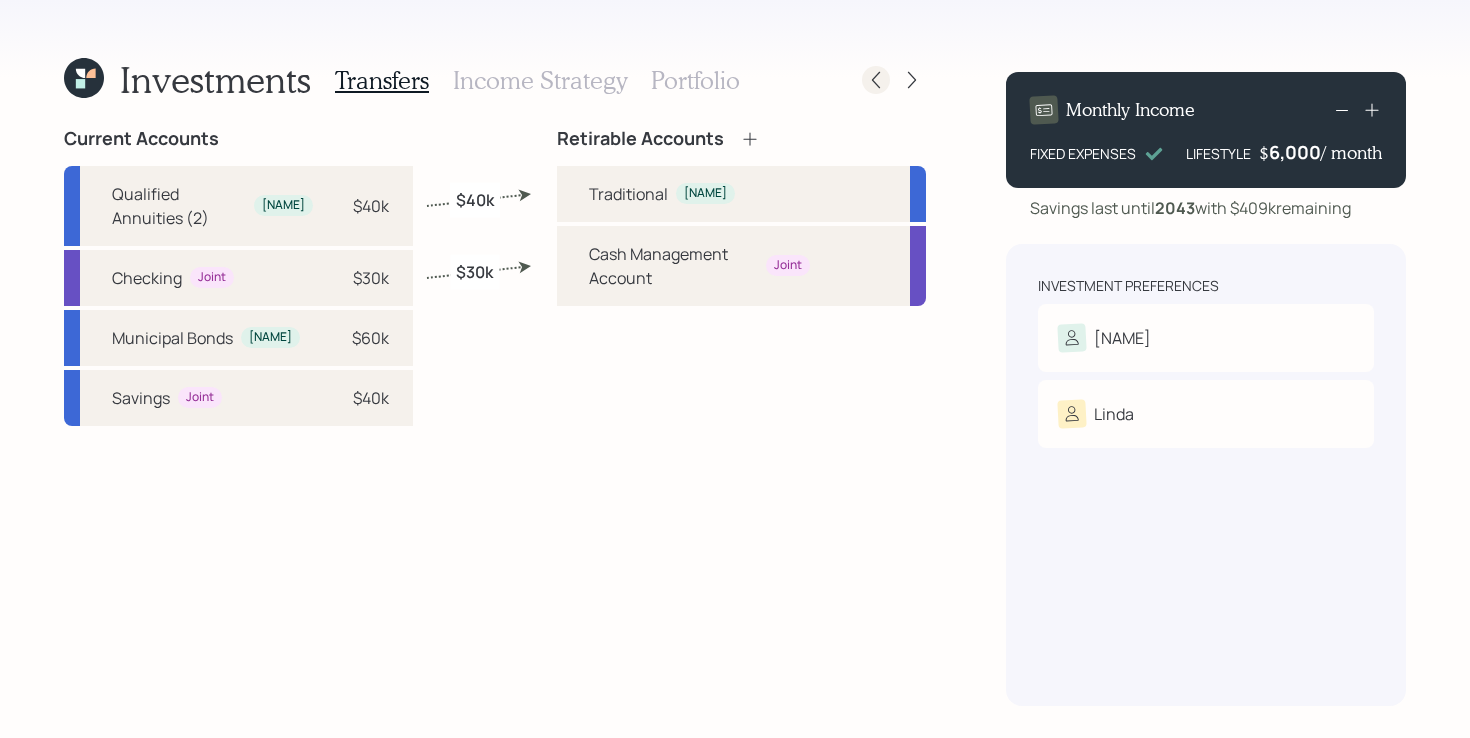 click 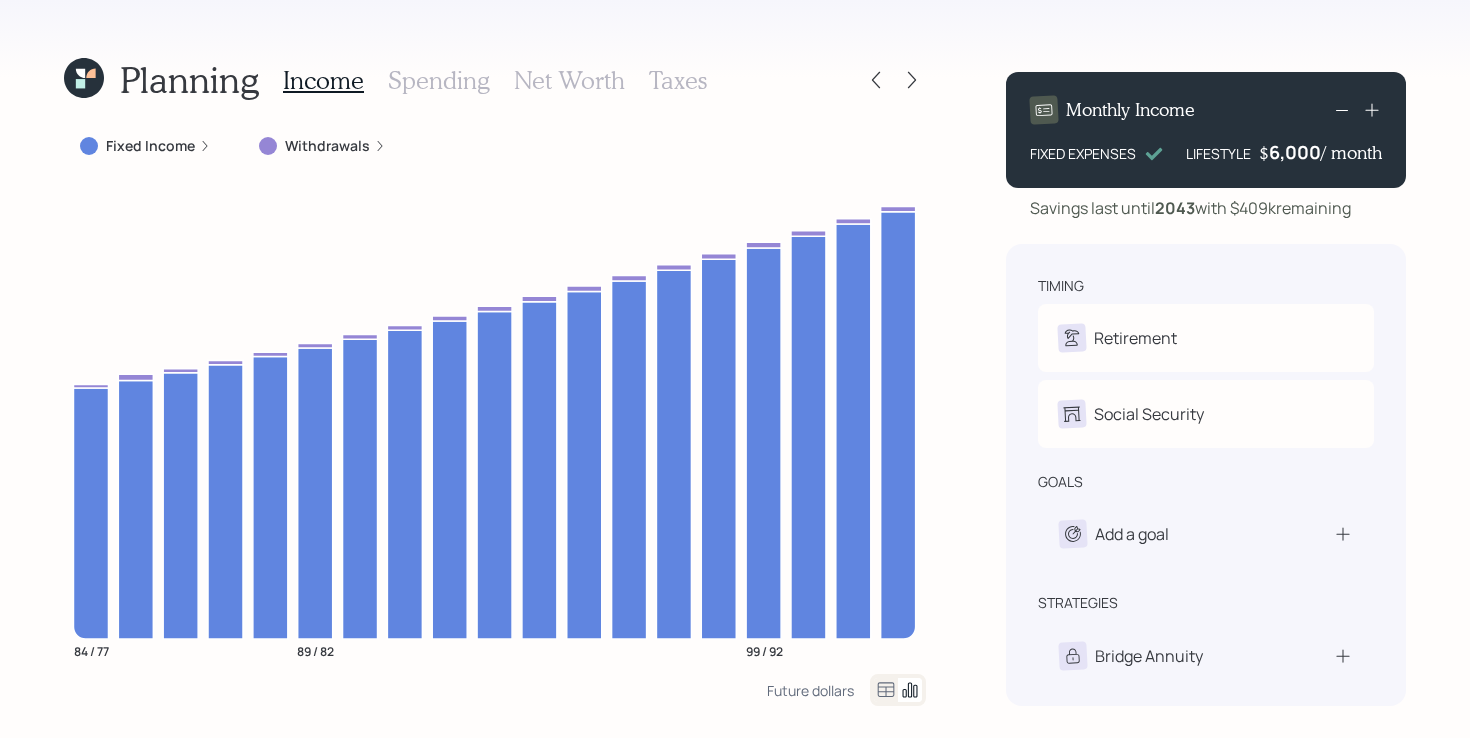 click 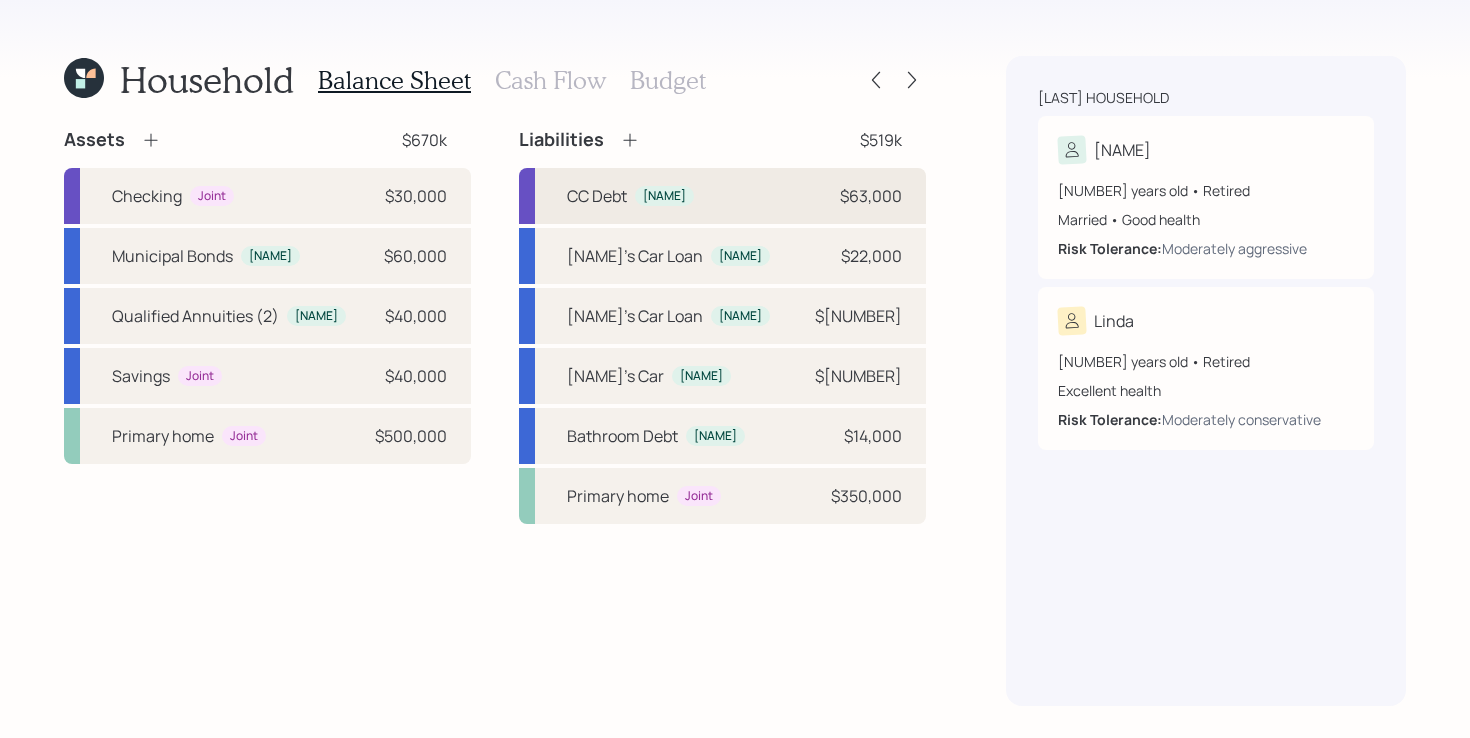 click on "CC Debt [NAME] $[NUMBER]" at bounding box center (722, 196) 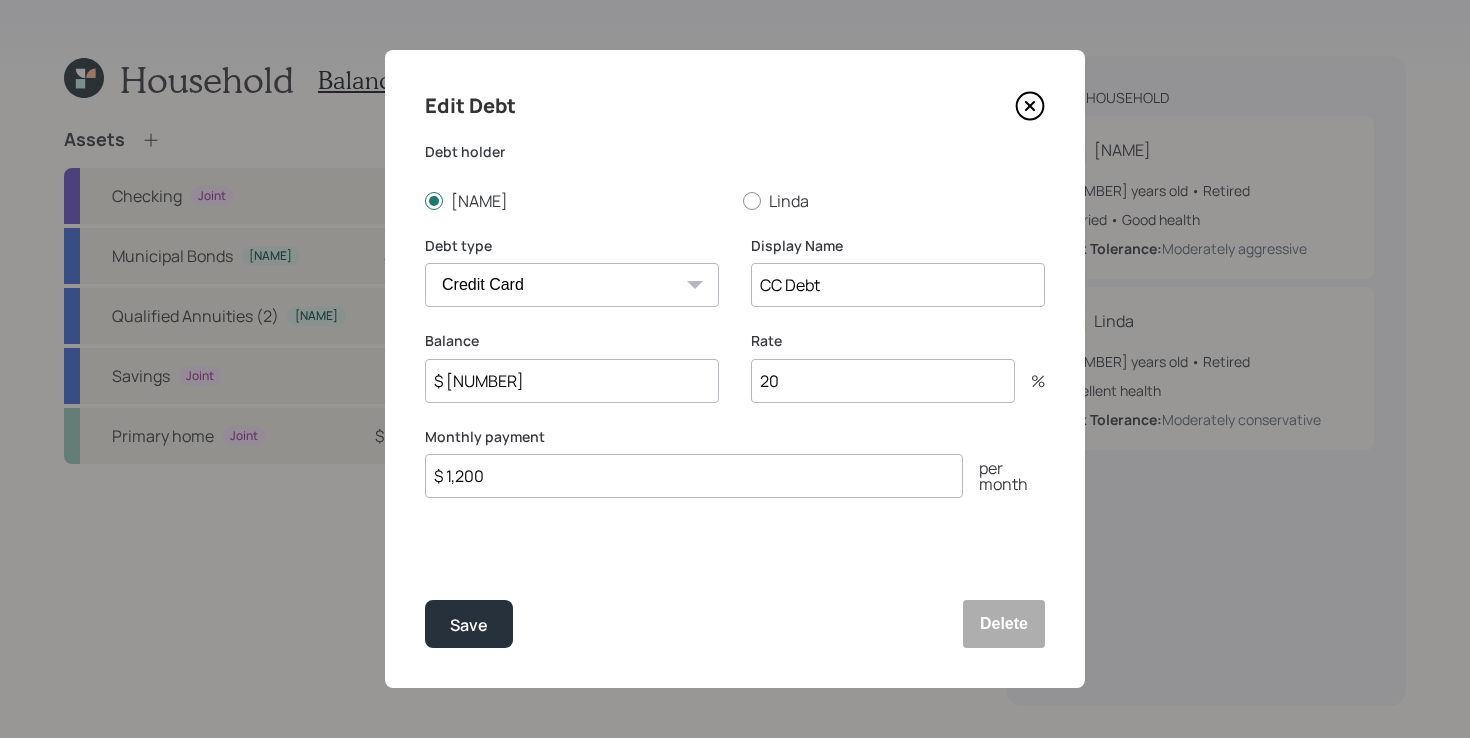 click 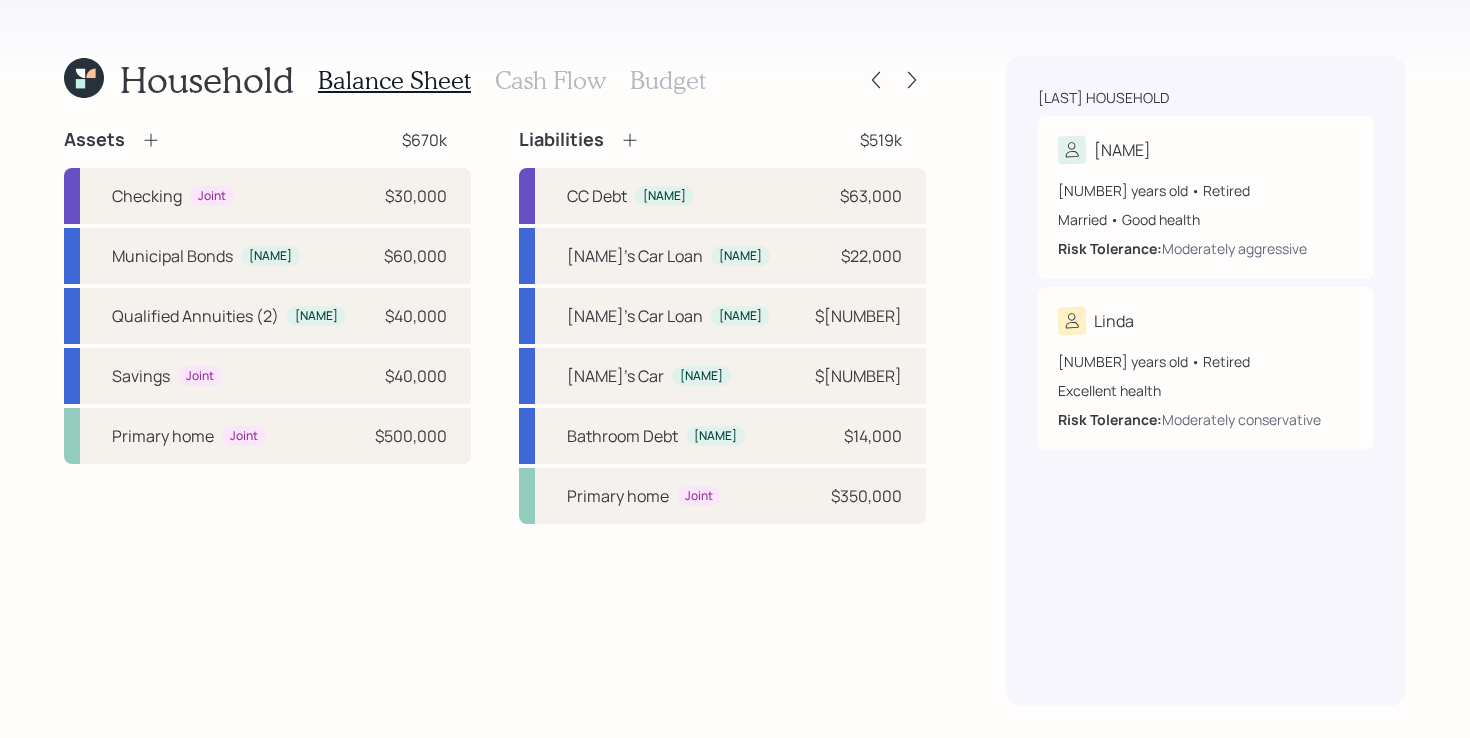 click on "Assets $[NUMBER] Checking Joint $[NUMBER] Municipal Bonds [NAME] $[NUMBER] Qualified Annuities (2) [NAME] $[NUMBER] Savings Joint $[NUMBER] Primary home Joint $[NUMBER] Liabilities $[NUMBER] CC Debt [NAME] $[NUMBER] David's Car Loan [NAME] $[NUMBER] Linda's Car Loan [NAME] $[NUMBER] [NAME]'s Car [NAME] $[NUMBER] Bathroom Debt [NAME] $[NUMBER] Primary home Joint $[NUMBER]" at bounding box center [495, 417] 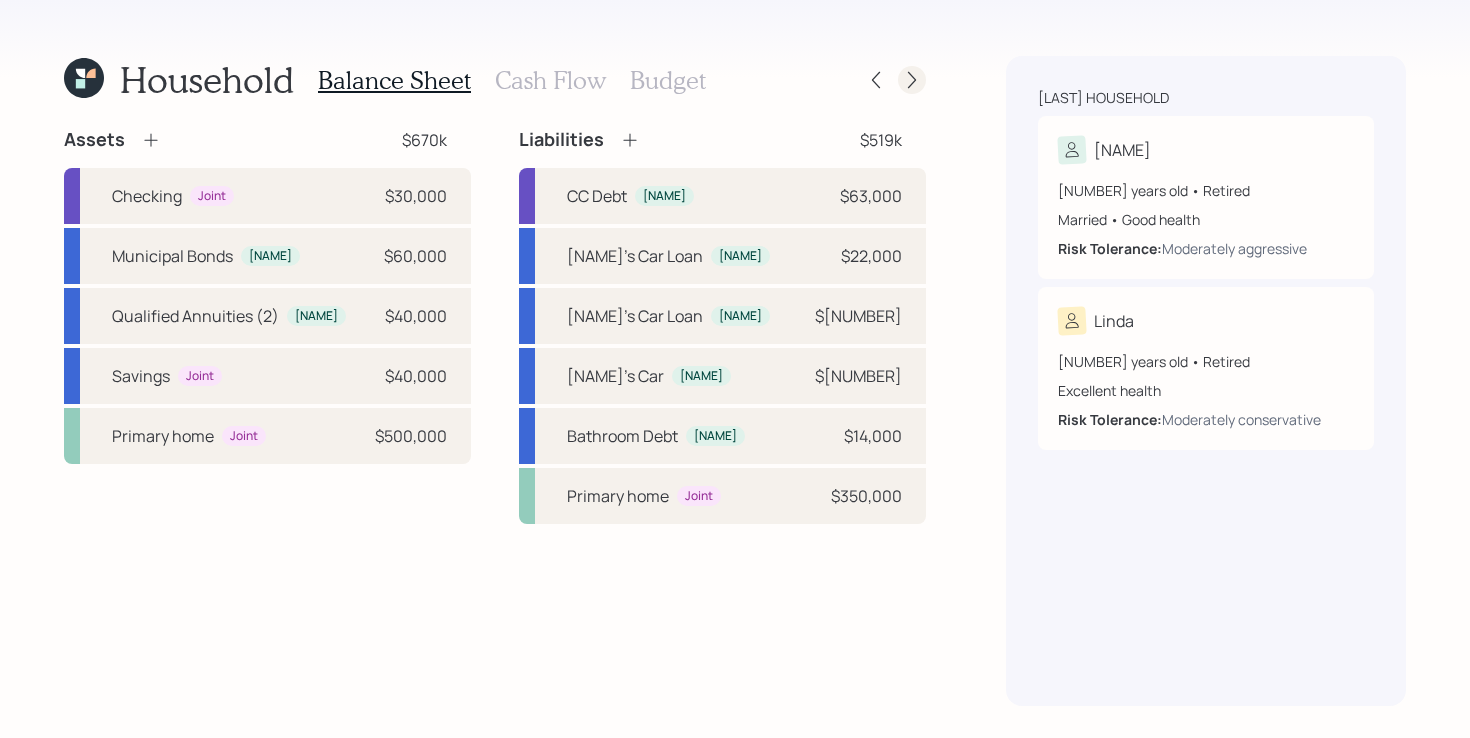 click 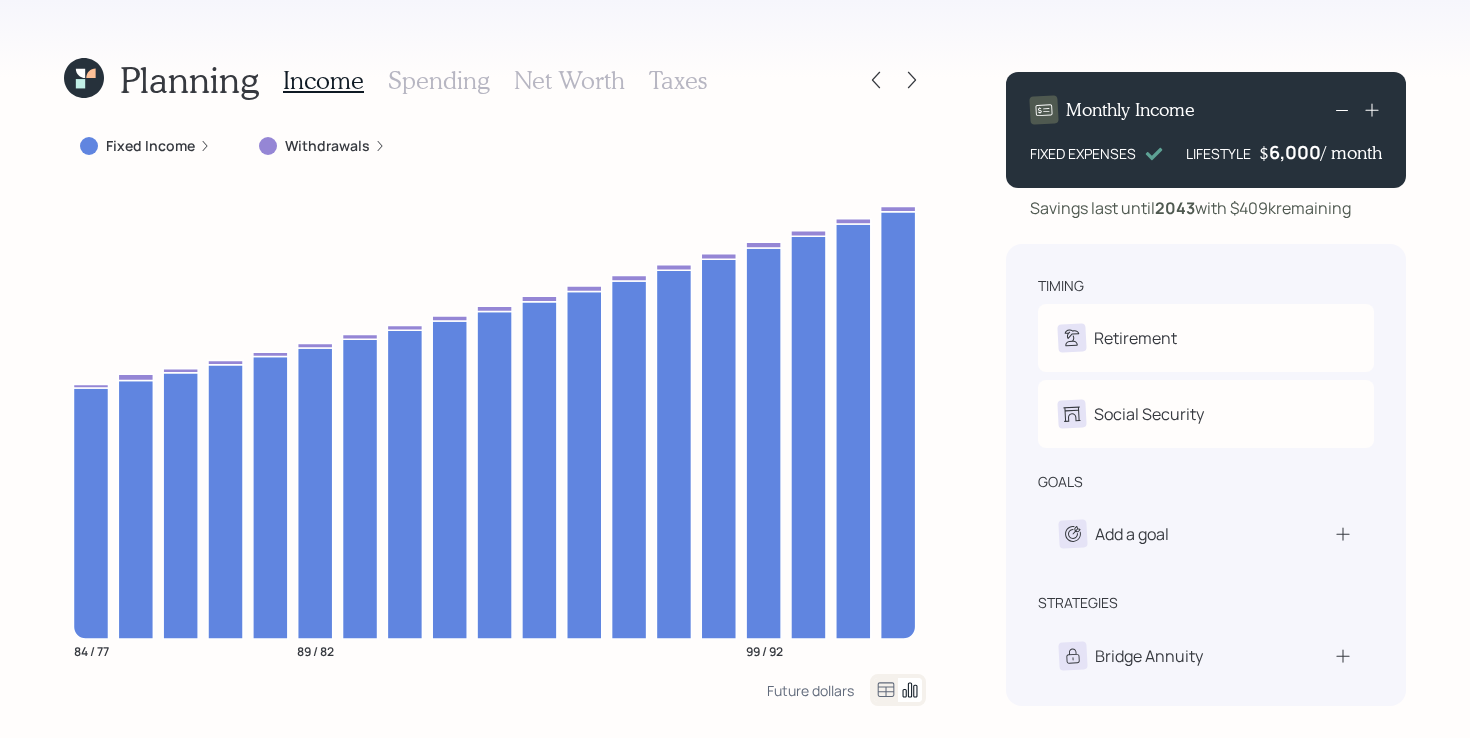 click 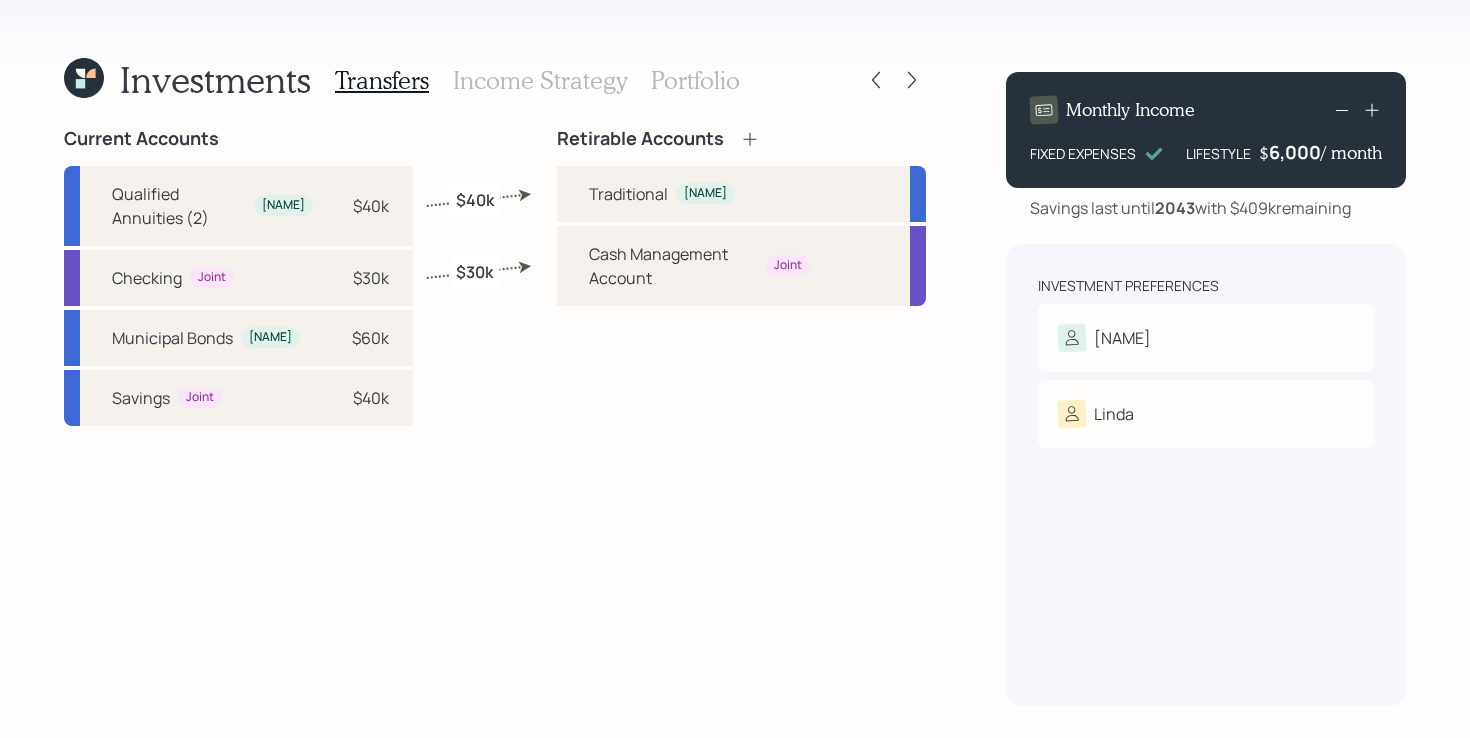 click 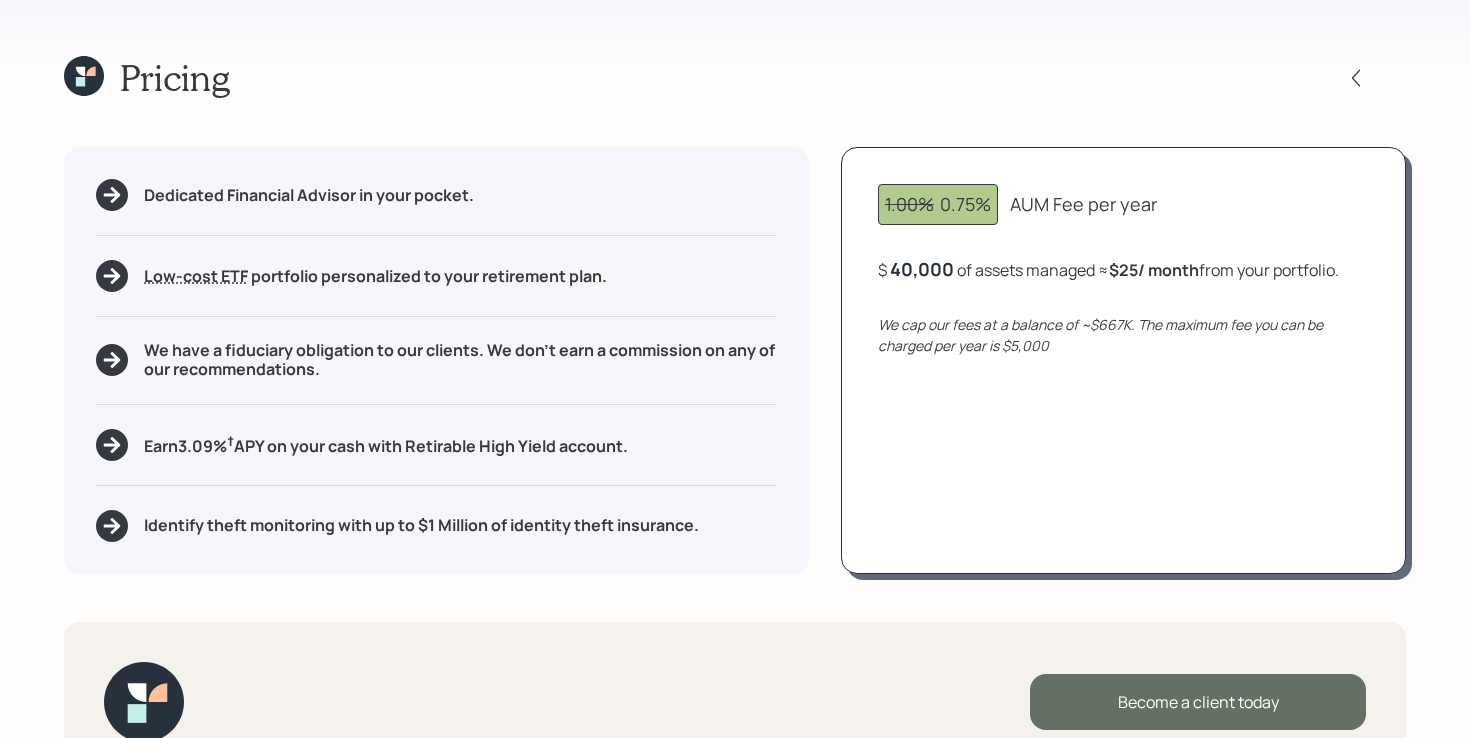 click on "Become a client today" at bounding box center (1198, 702) 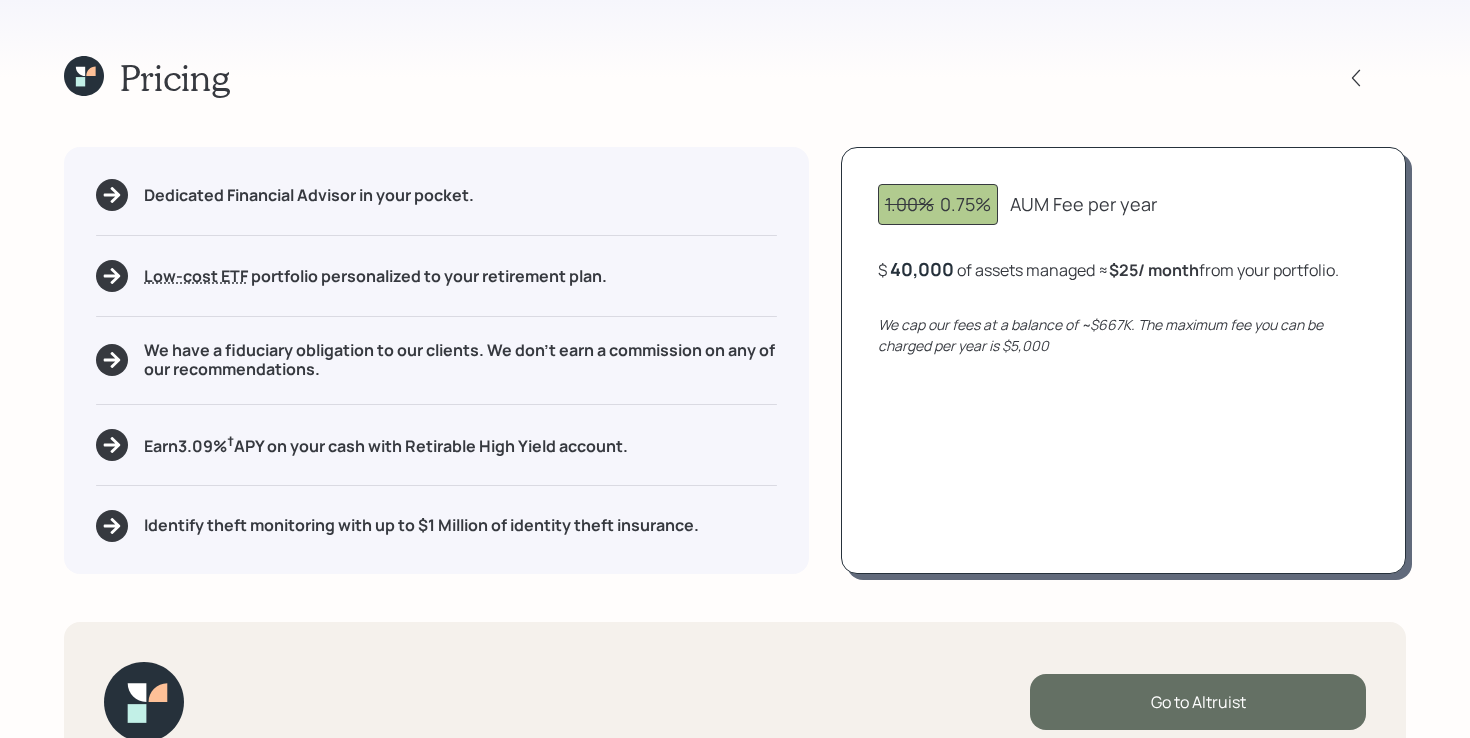 click on "Go to Altruist" at bounding box center (1198, 702) 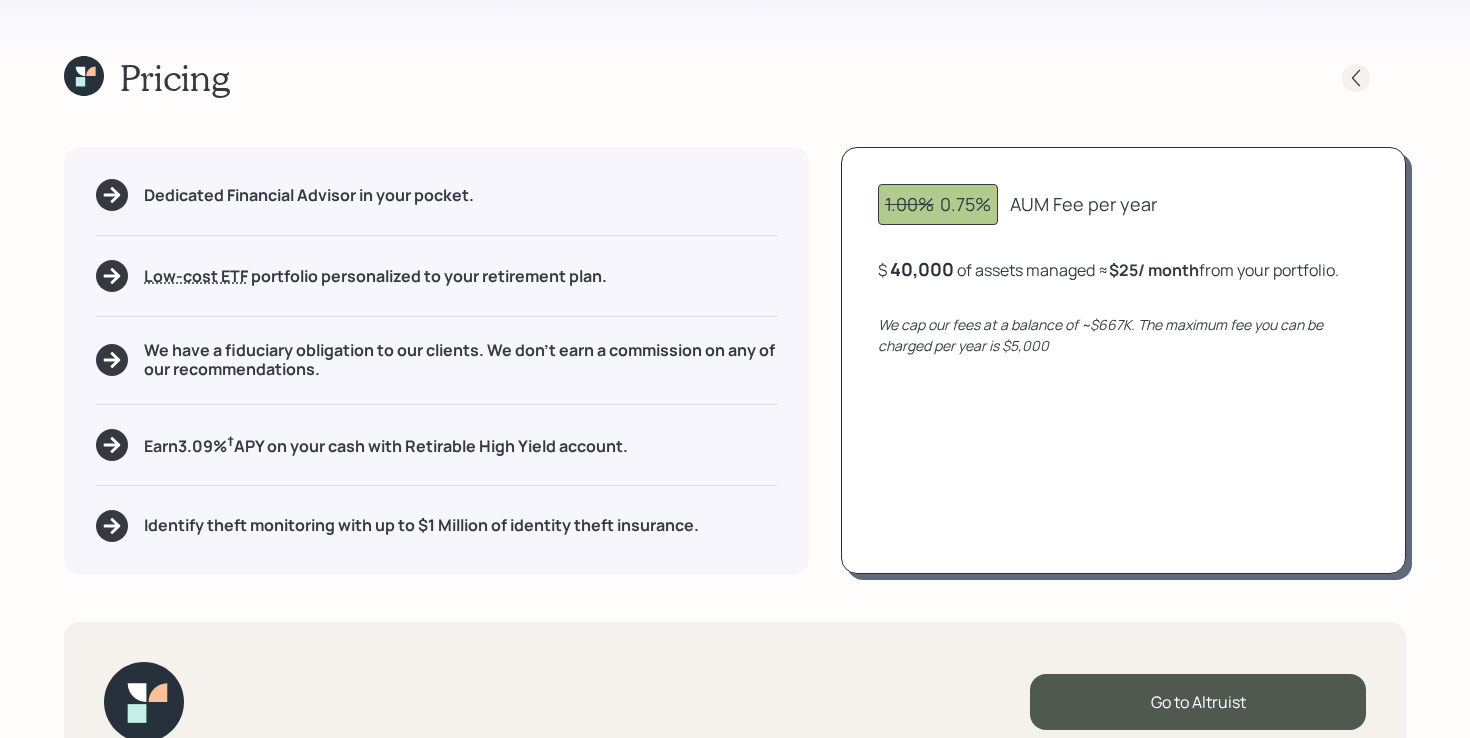 click 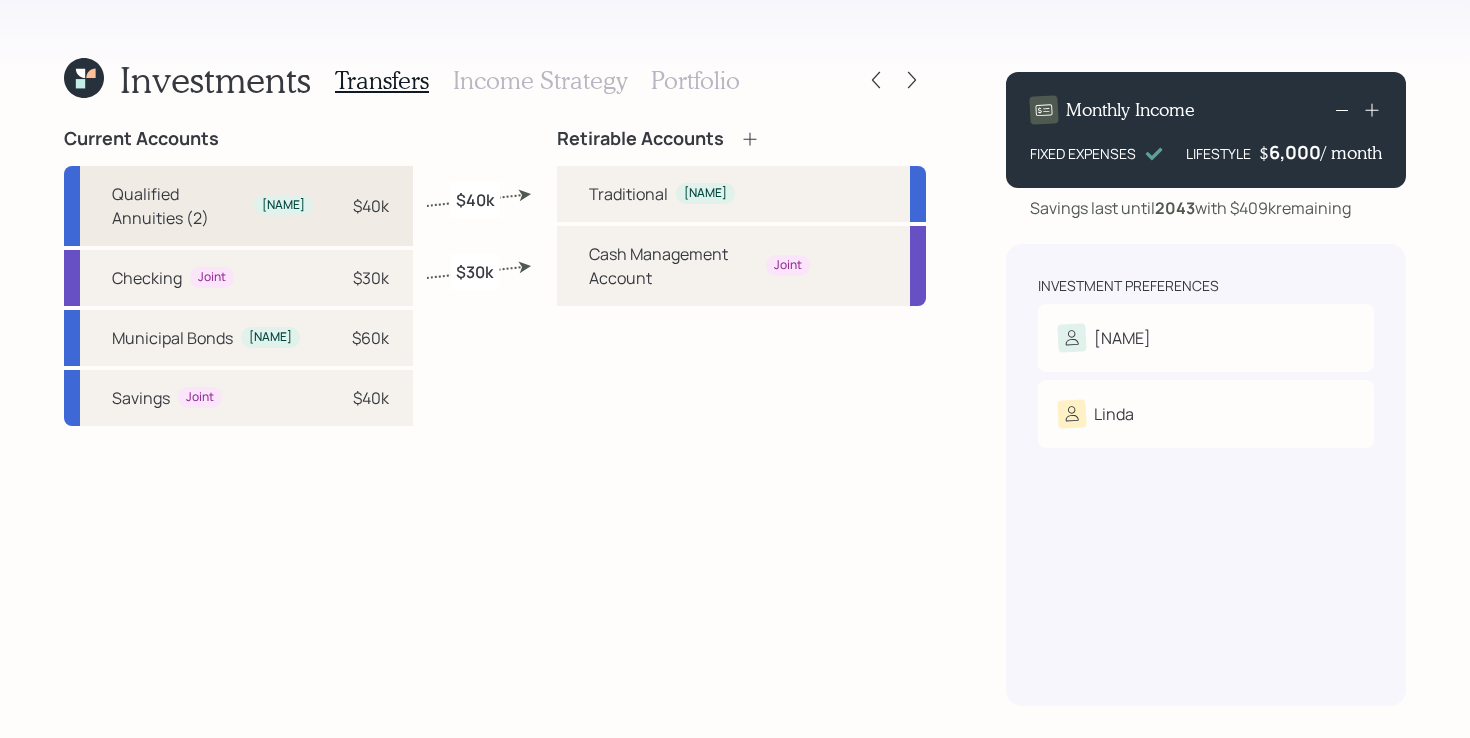 click on "Qualified Annuities (2)" at bounding box center (179, 206) 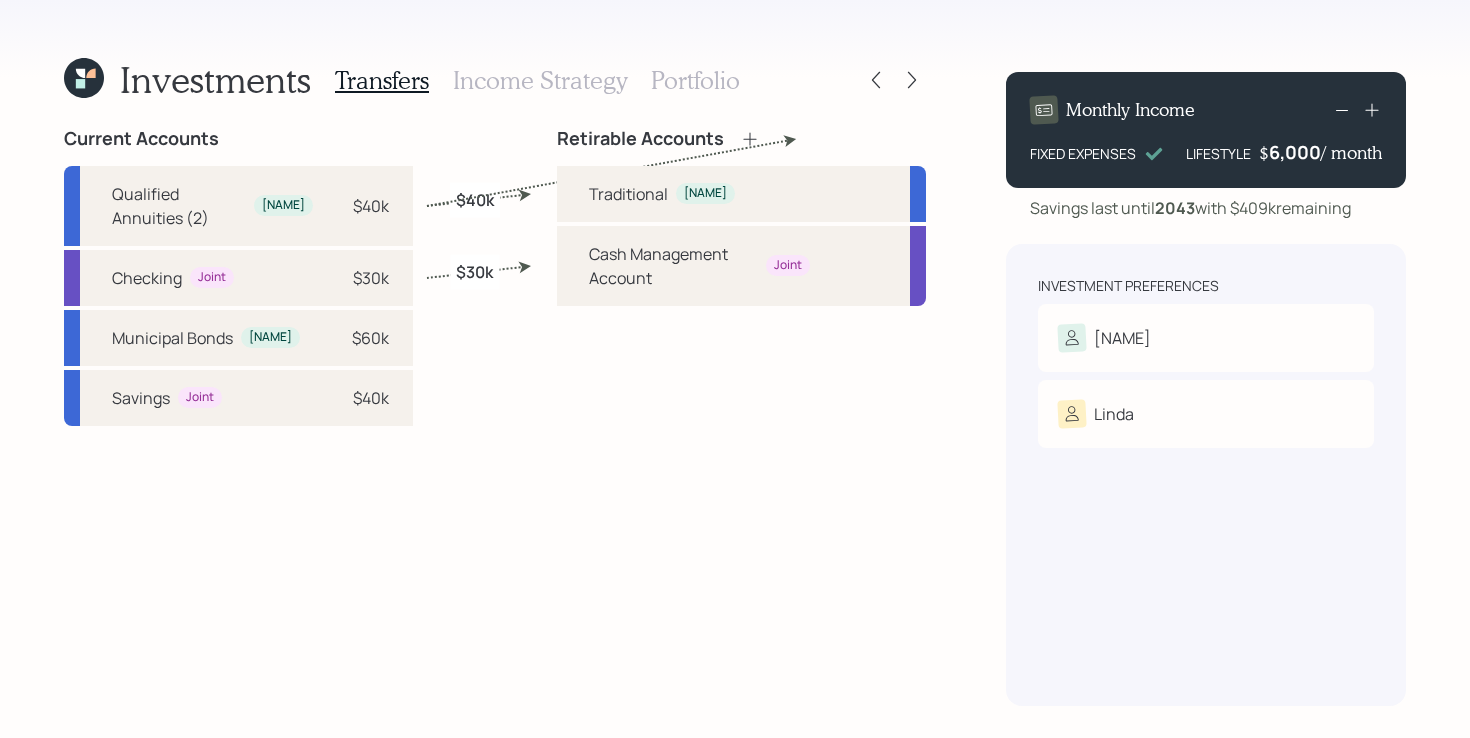 click on "Retirable Accounts" at bounding box center [741, 139] 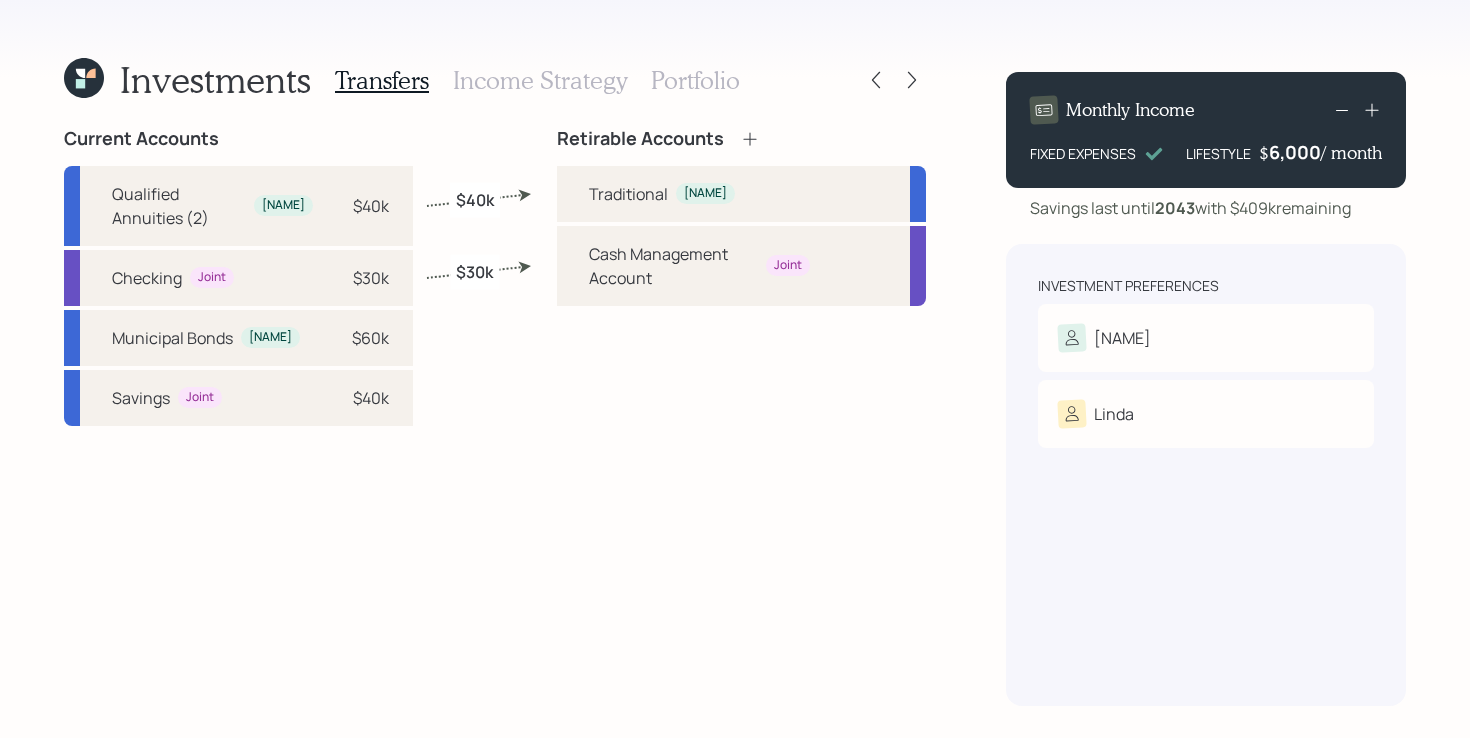 click on "Investments Transfers Income Strategy Portfolio" at bounding box center [495, 80] 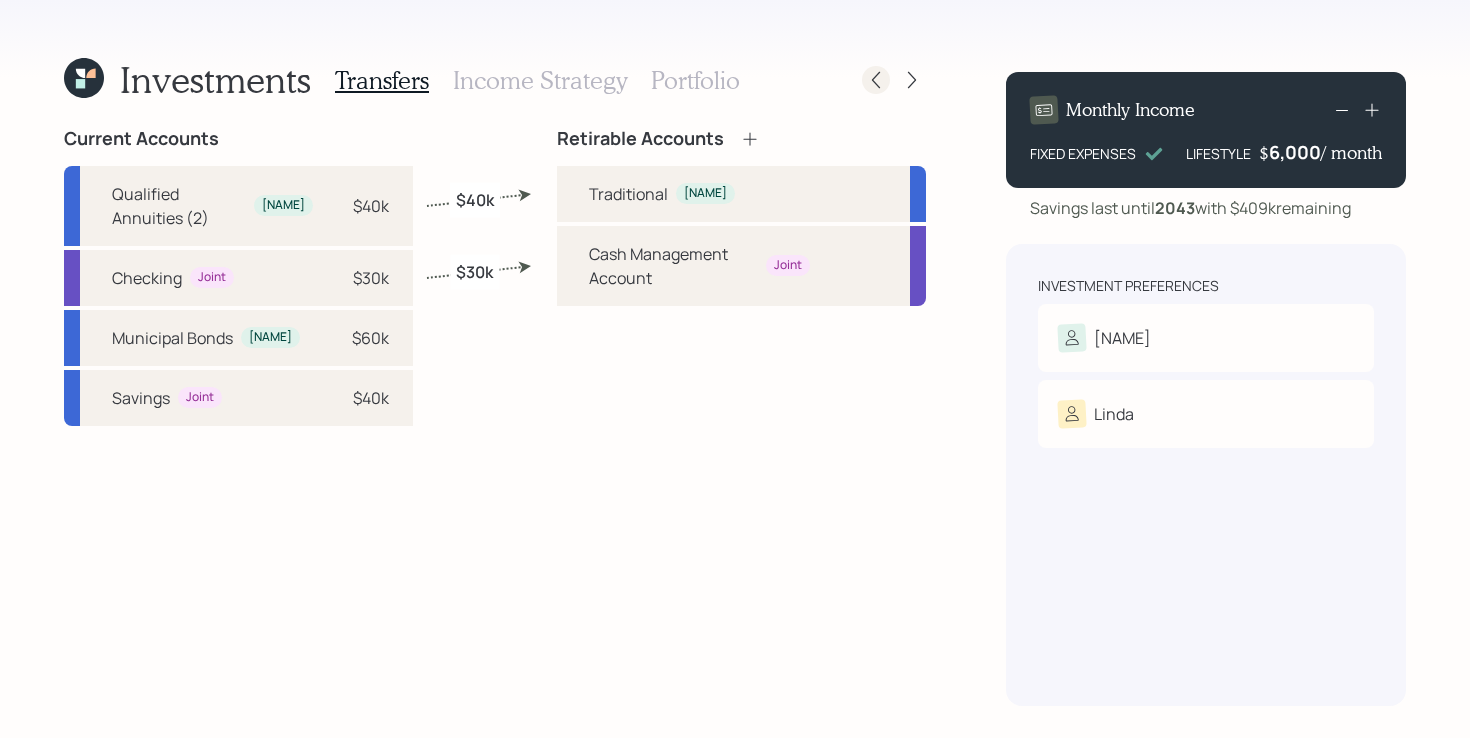click 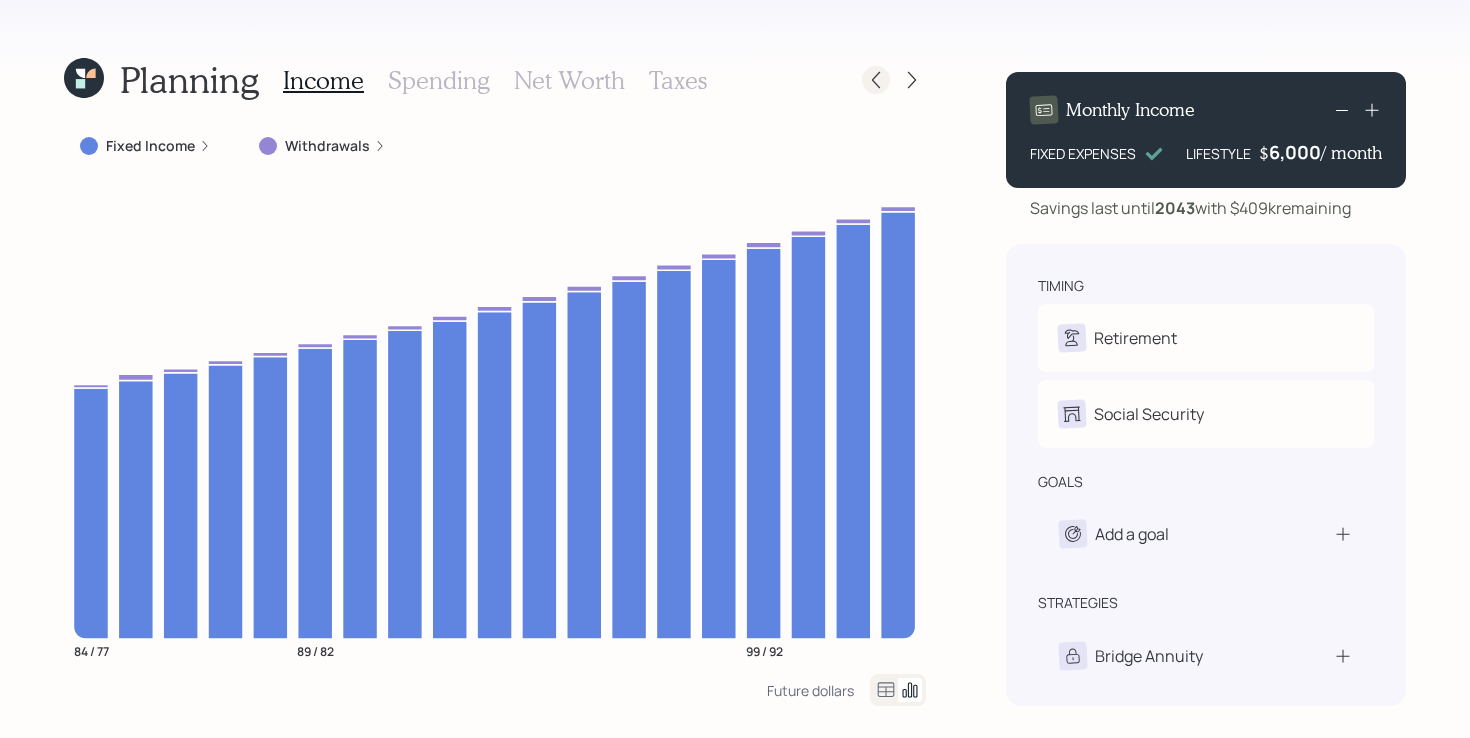 click 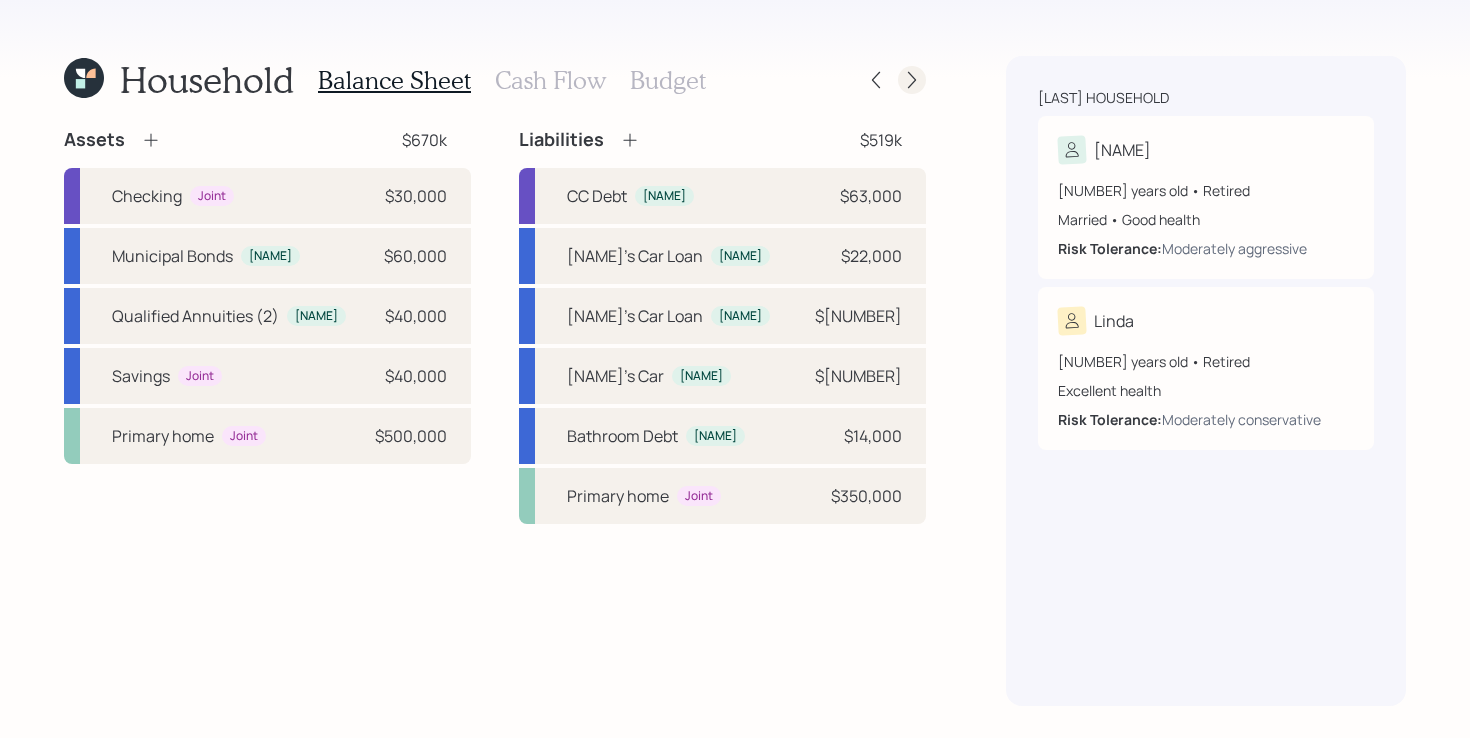 click 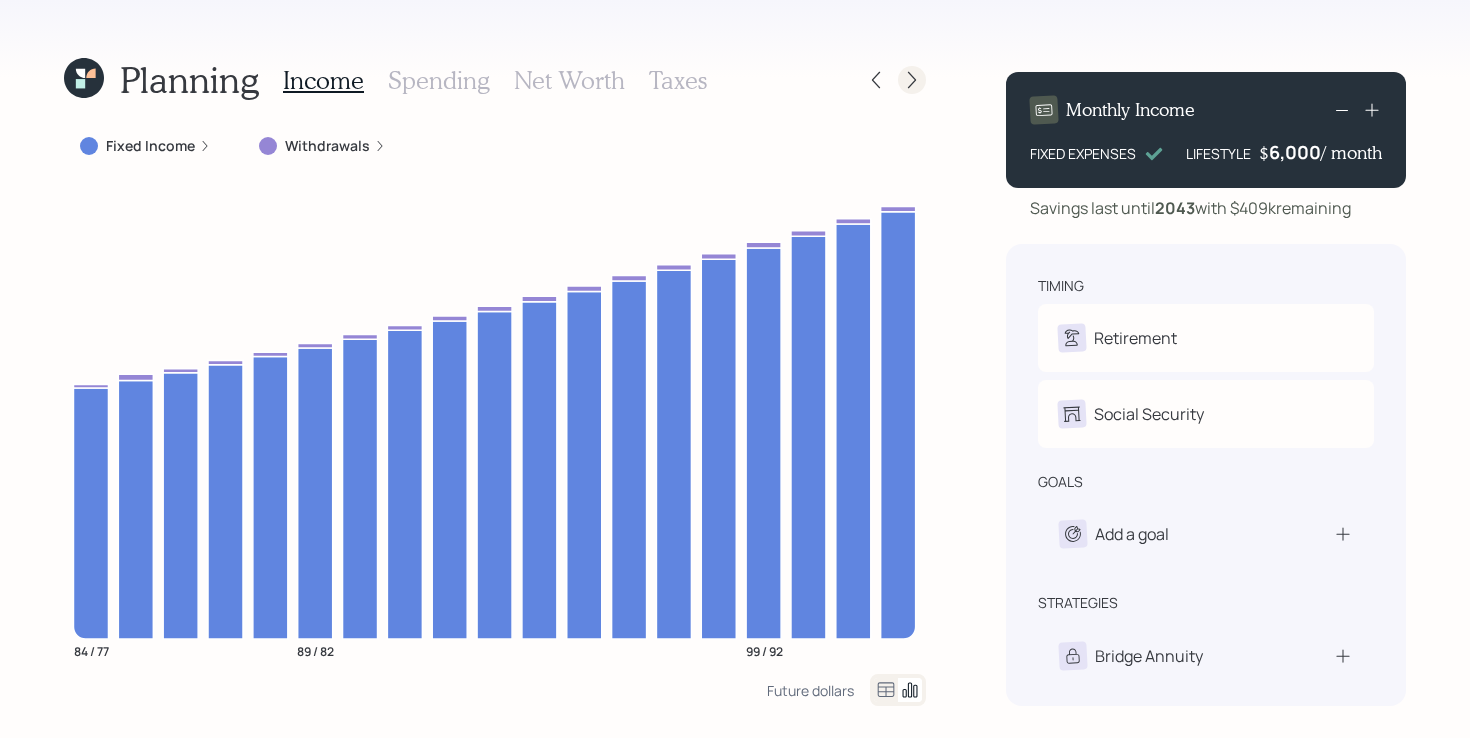 click 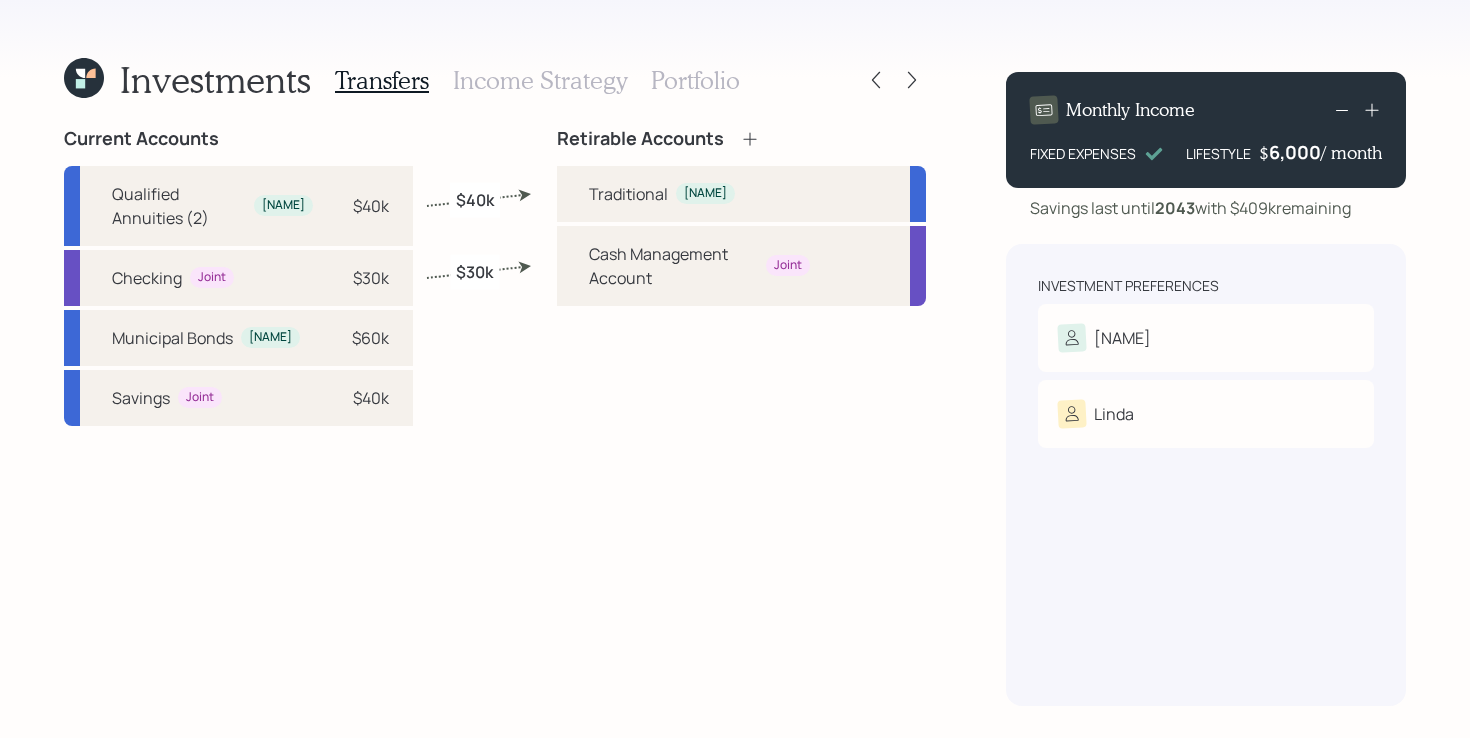 click on "Investments Transfers Income Strategy Portfolio Current Accounts Qualified Annuities (2) [NAME] $[NUMBER] Checking Joint $[NUMBER] Municipal Bonds [NAME] $[NUMBER] Savings Joint $[NUMBER] Retirable Accounts Traditional [NAME] Cash Management Account Joint $[NUMBER] $[NUMBER] Monthly Income FIXED EXPENSES LIFESTYLE $ [NUMBER]  / month Savings last until  2043  with   $[NUMBER]  remaining Investment Preferences [NAME] Risk Tolerance:   Moderately aggressive [NAME] Risk Tolerance:   Moderately conservative" at bounding box center (735, 369) 